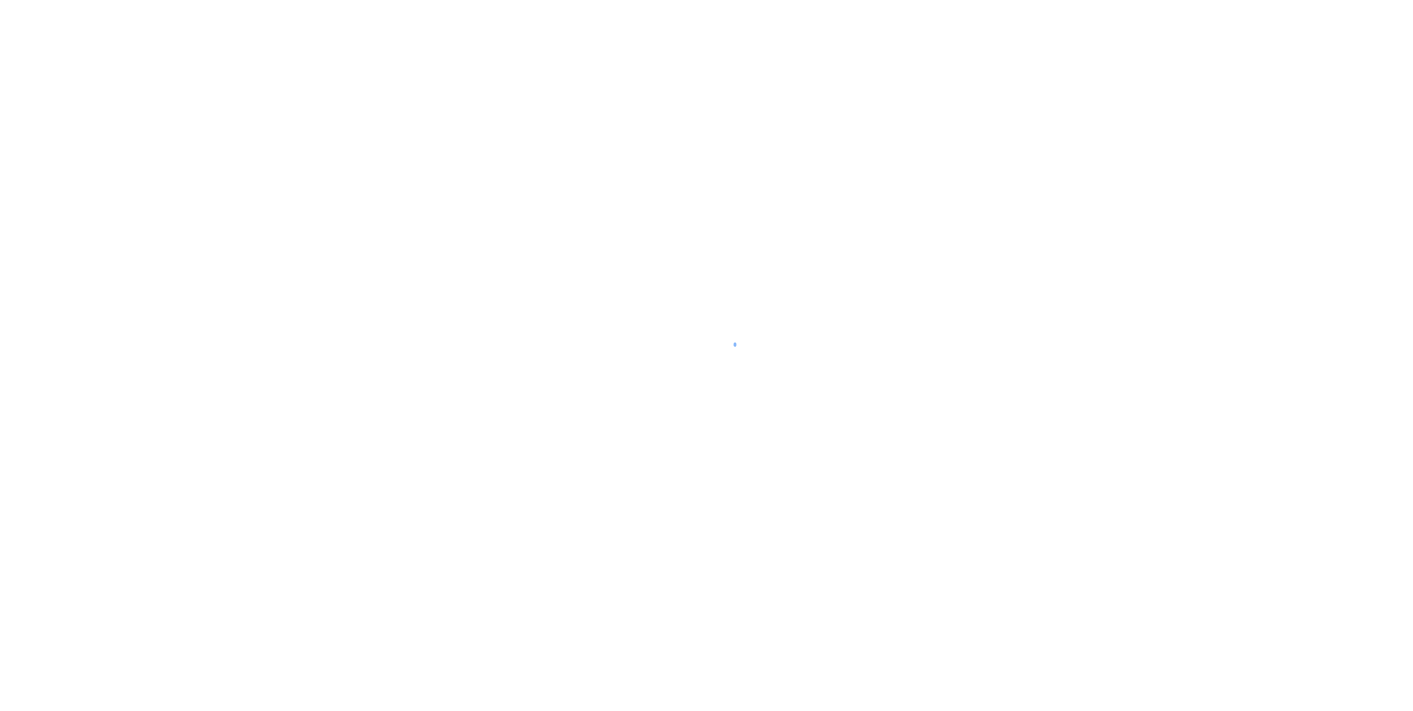 scroll, scrollTop: 0, scrollLeft: 0, axis: both 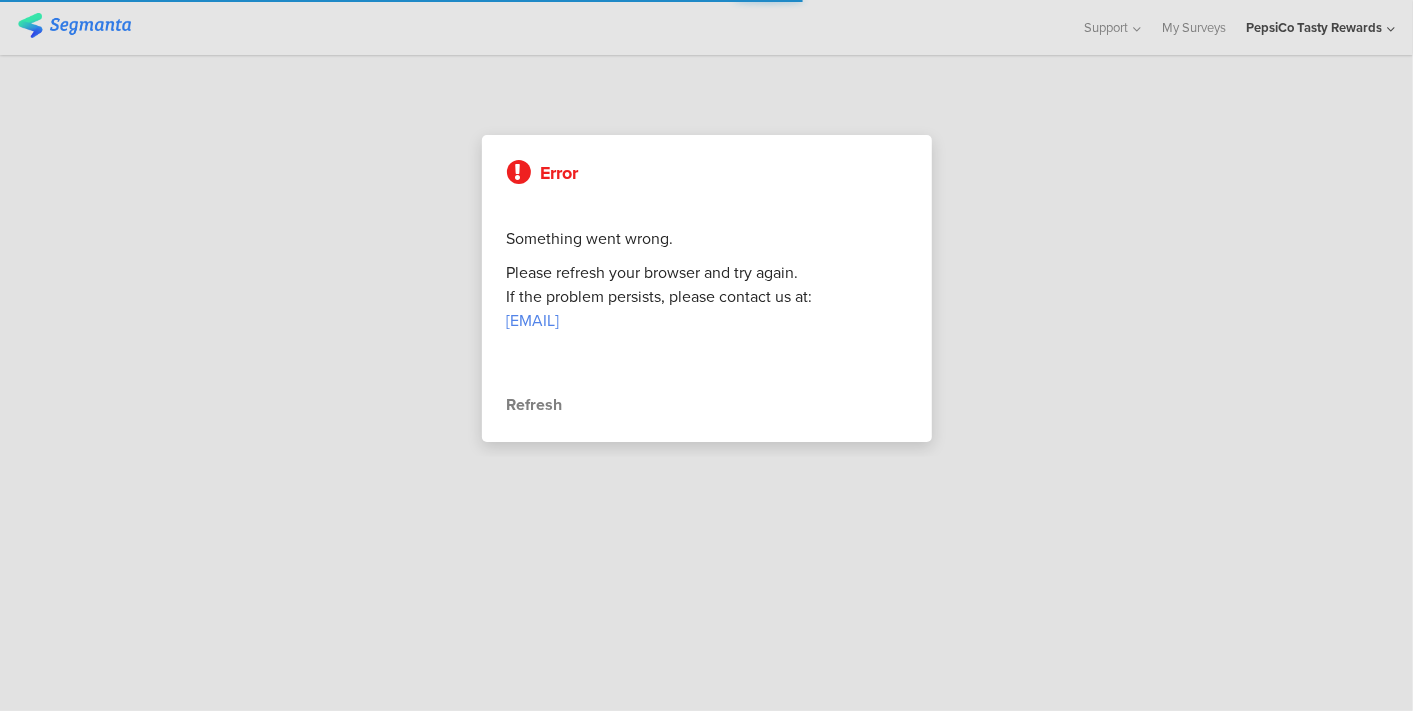 click on "Refresh" at bounding box center [707, 405] 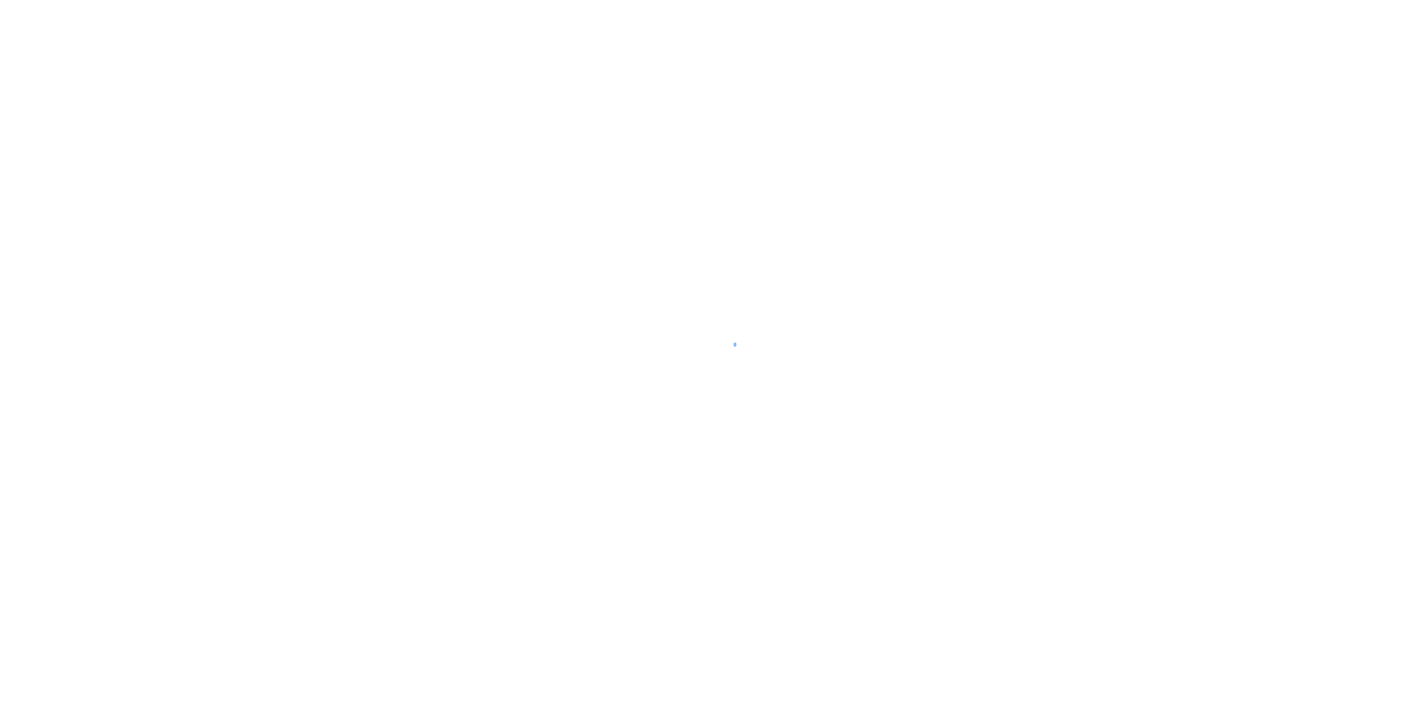 scroll, scrollTop: 0, scrollLeft: 0, axis: both 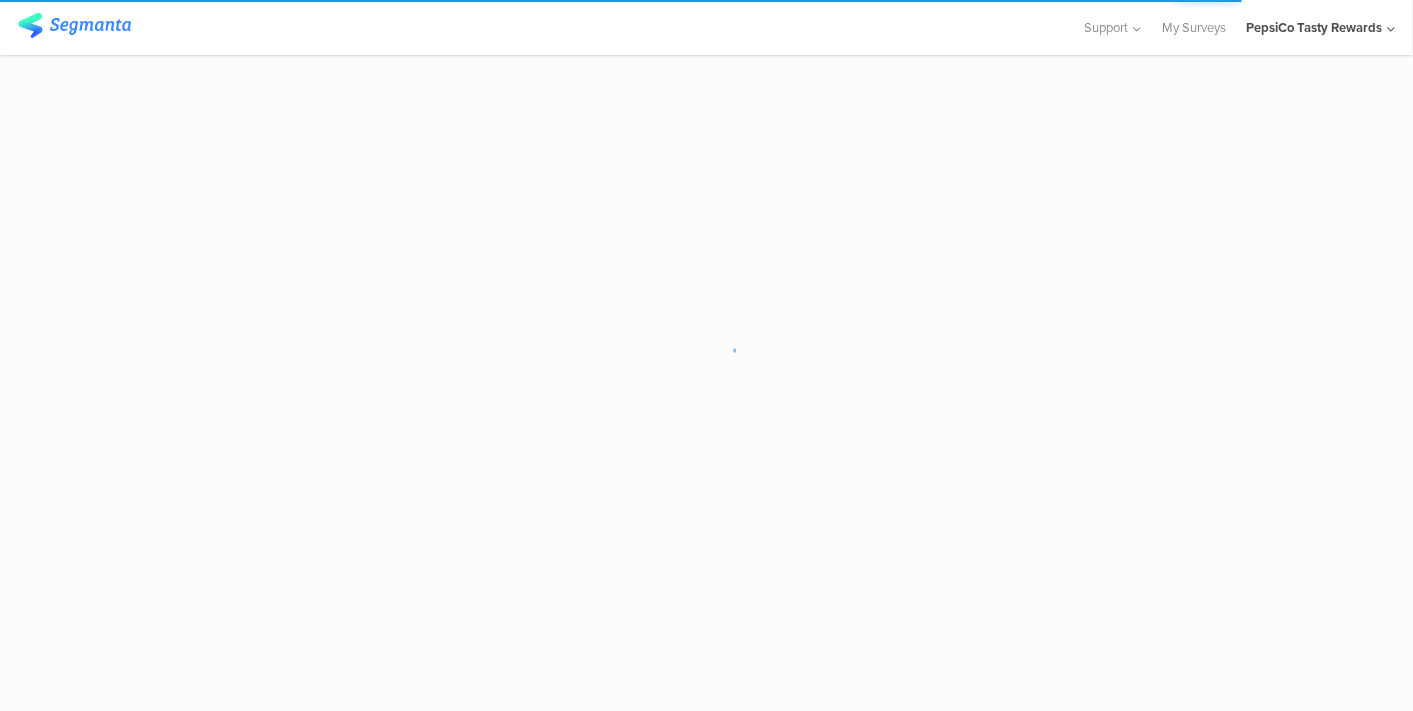 click on "PepsiCo Tasty Rewards" 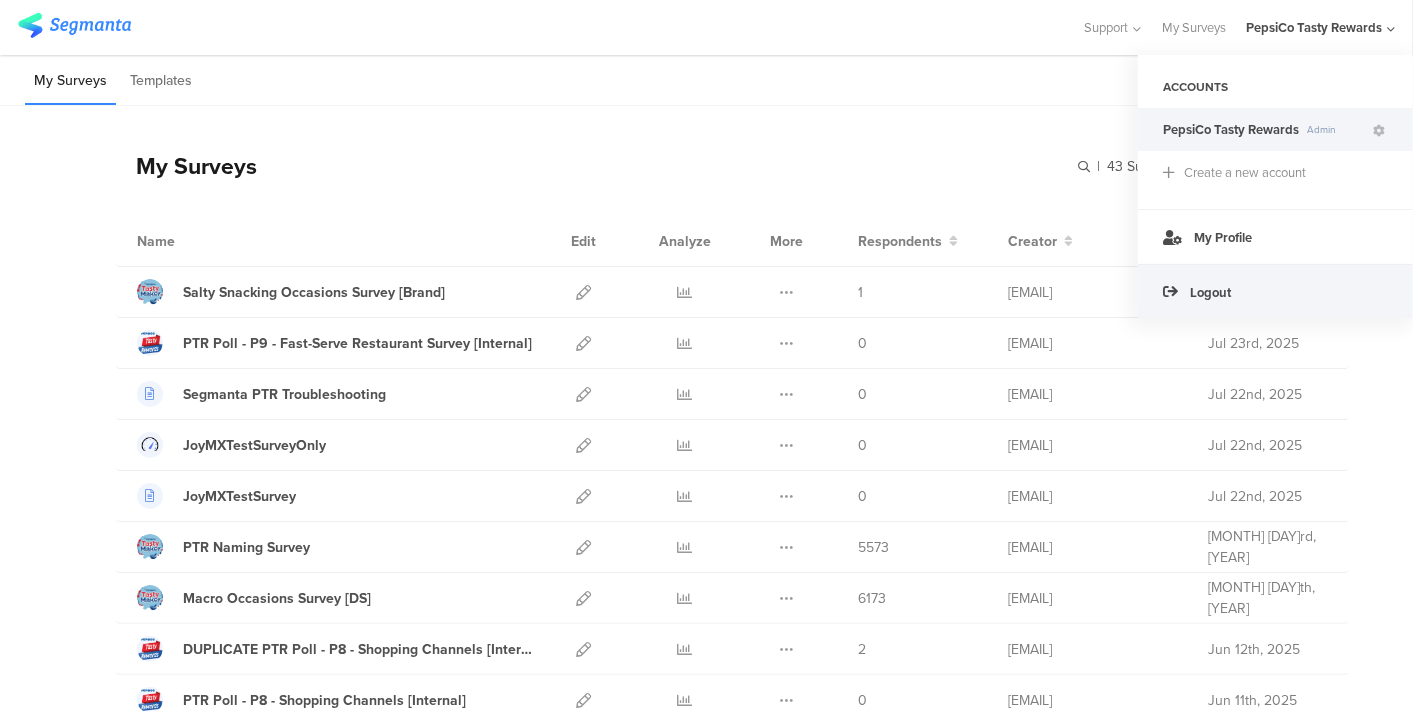 click on "Logout" 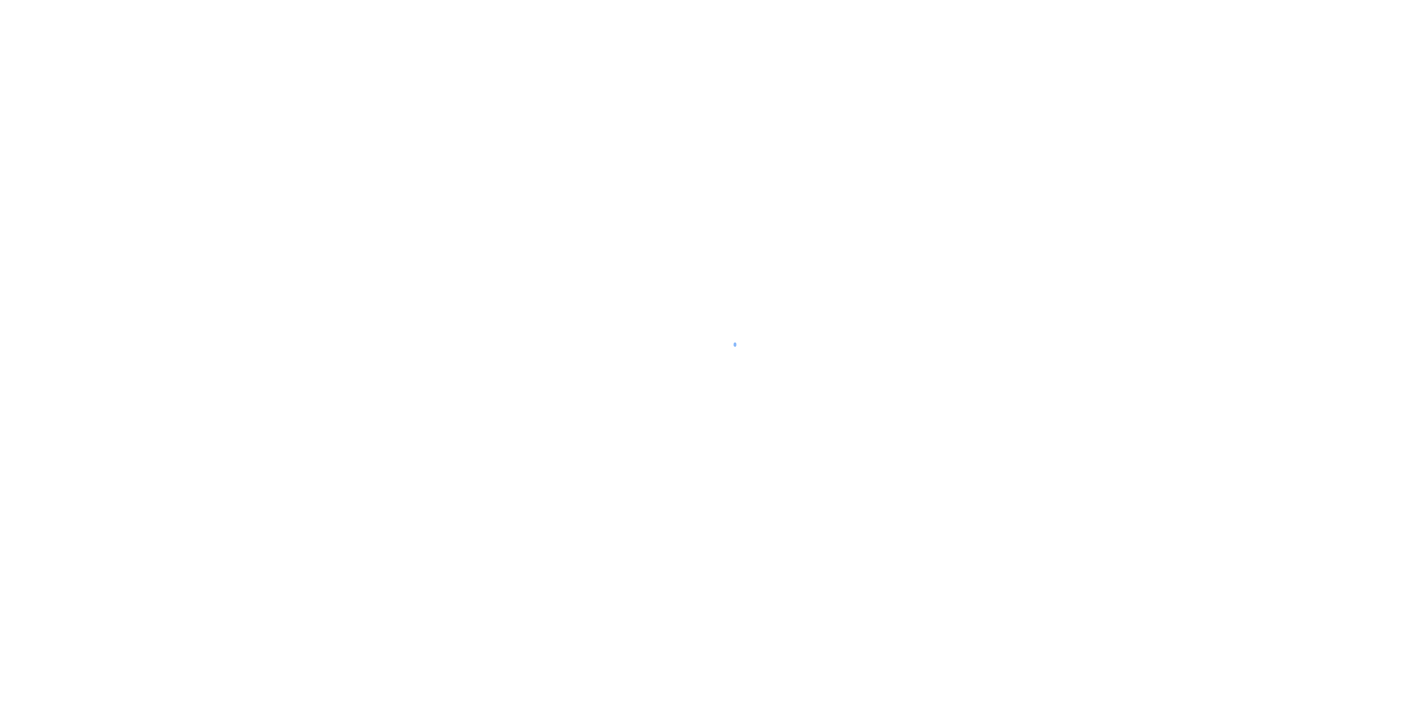 scroll, scrollTop: 0, scrollLeft: 0, axis: both 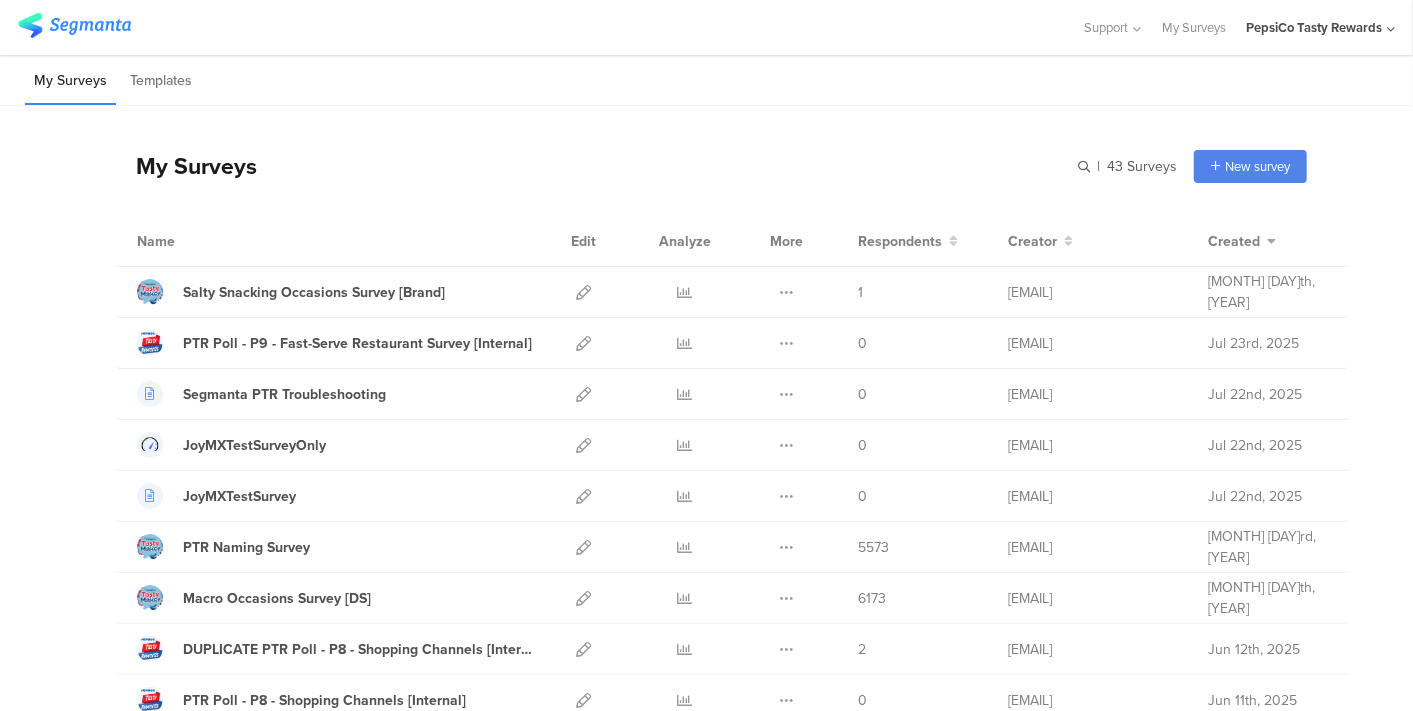 click on "PepsiCo Tasty Rewards" 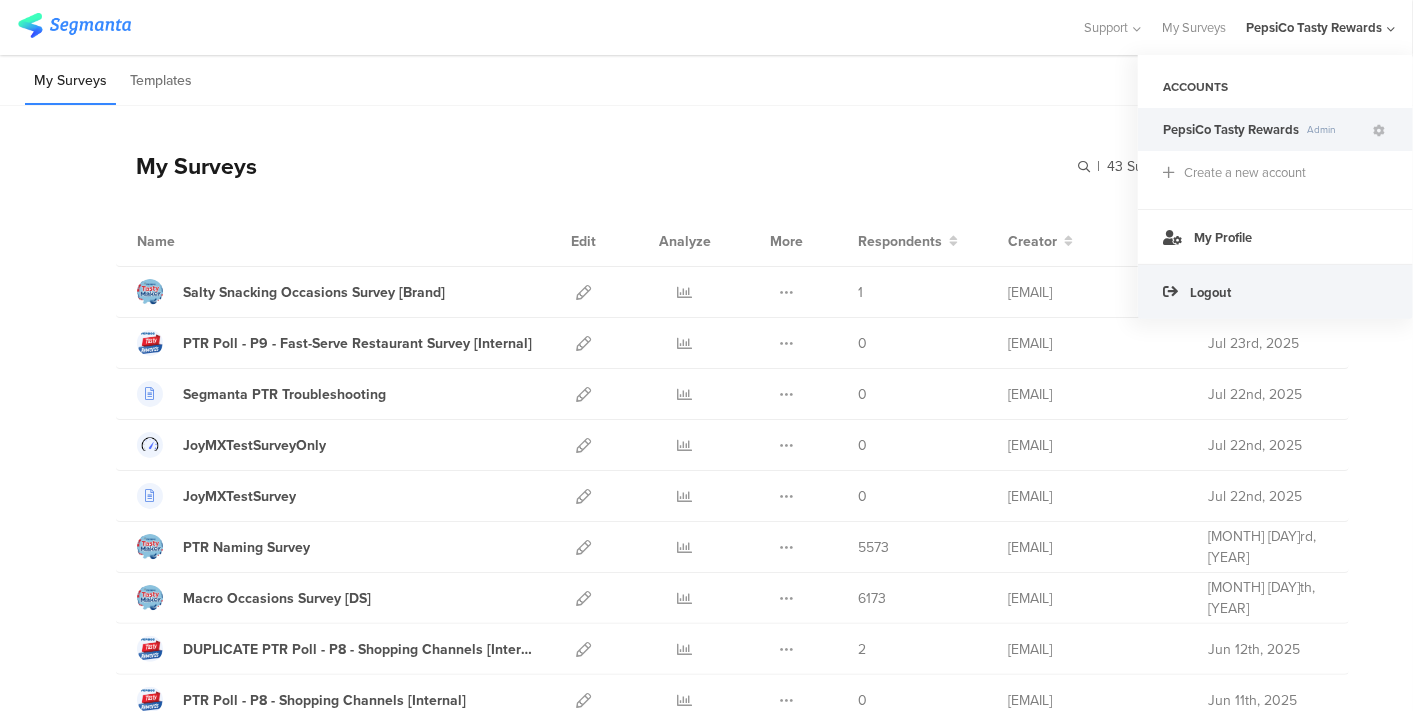 click on "Logout" 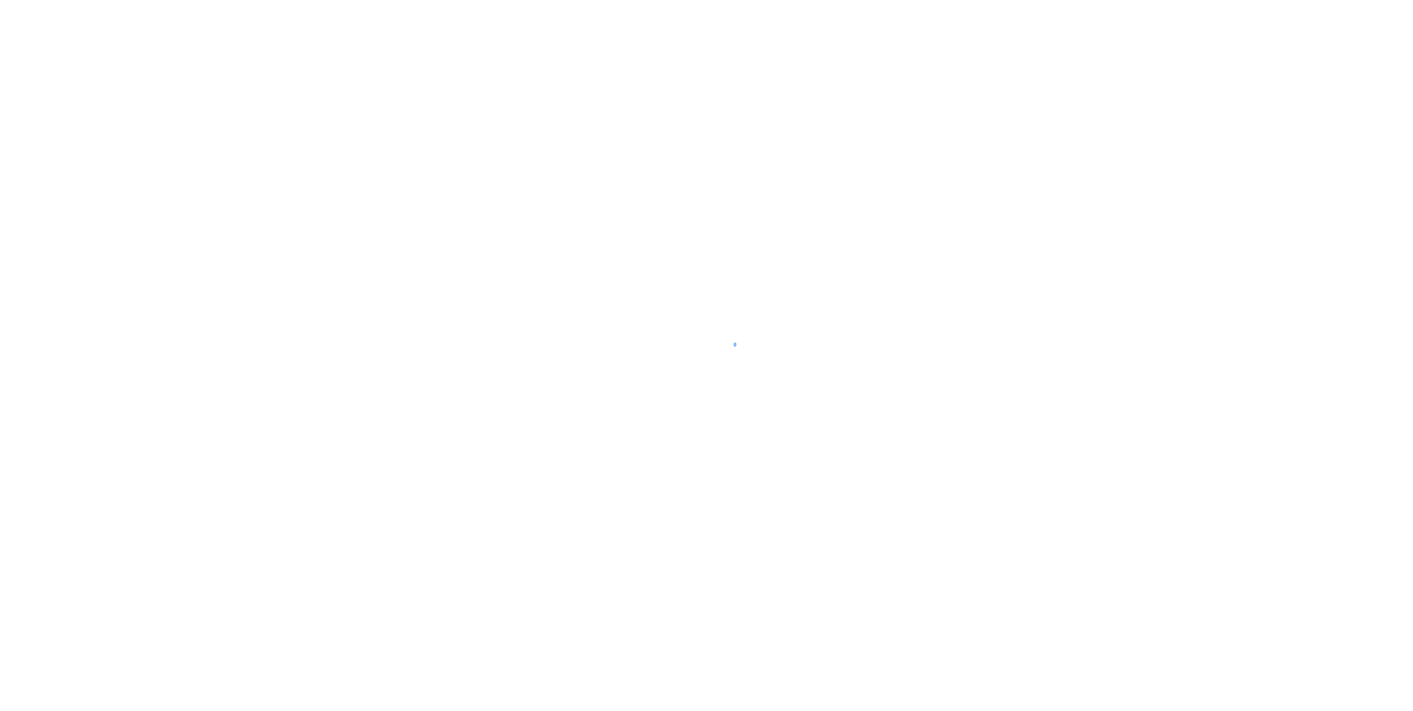 scroll, scrollTop: 0, scrollLeft: 0, axis: both 